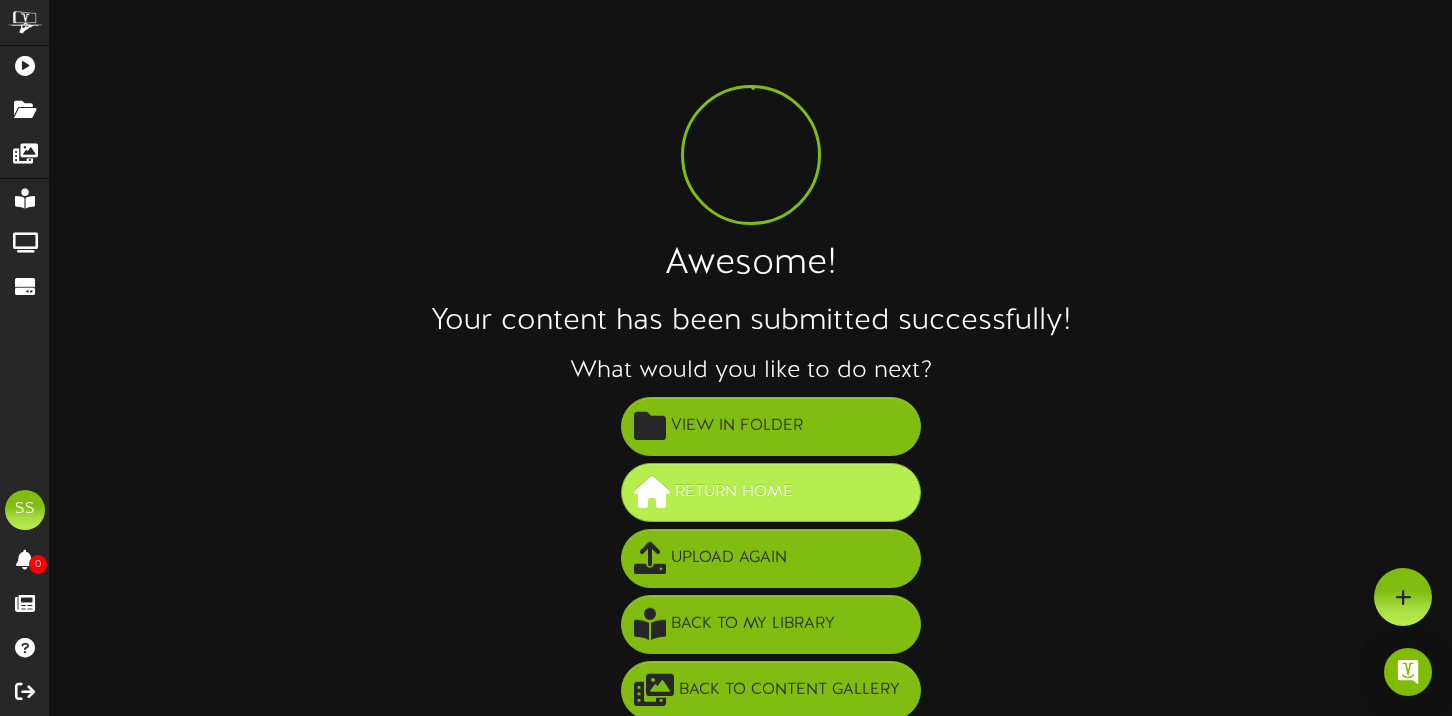 scroll, scrollTop: 0, scrollLeft: 0, axis: both 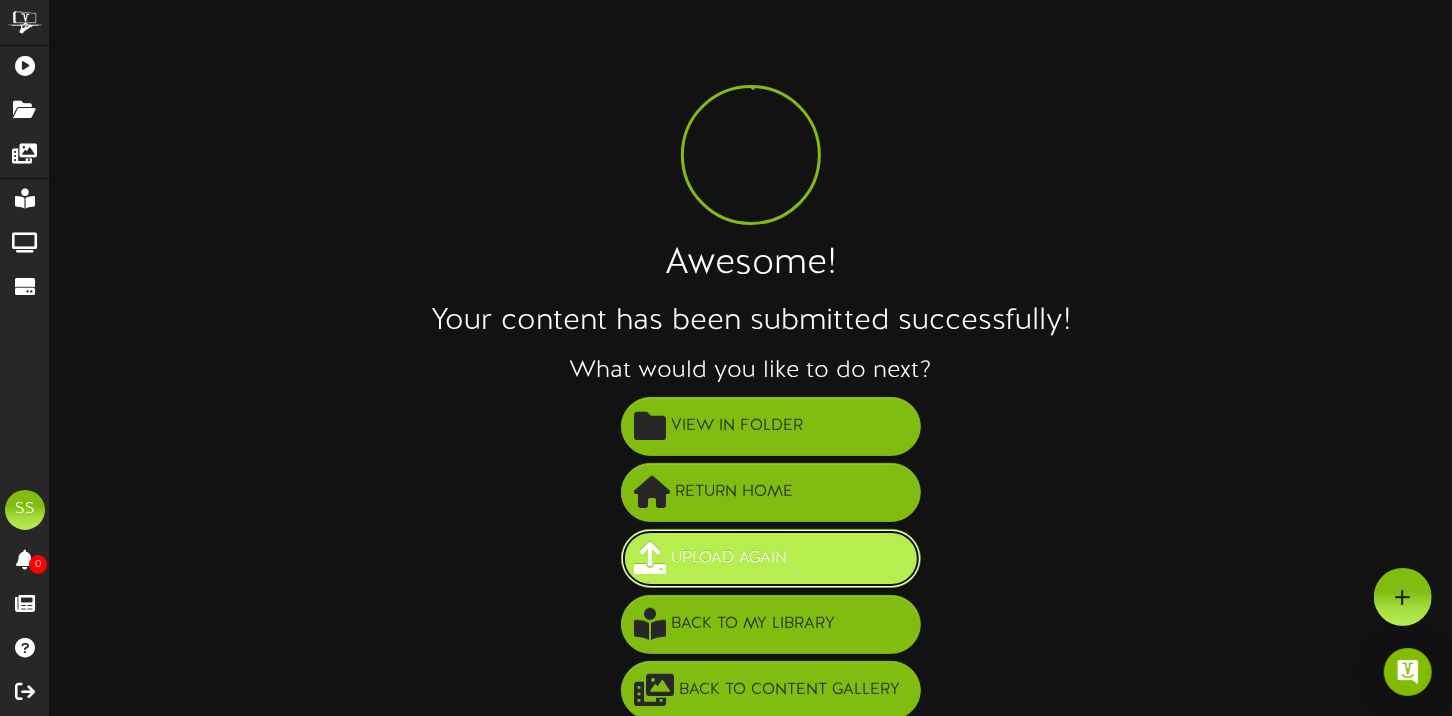 click on "Upload Again" at bounding box center [729, 558] 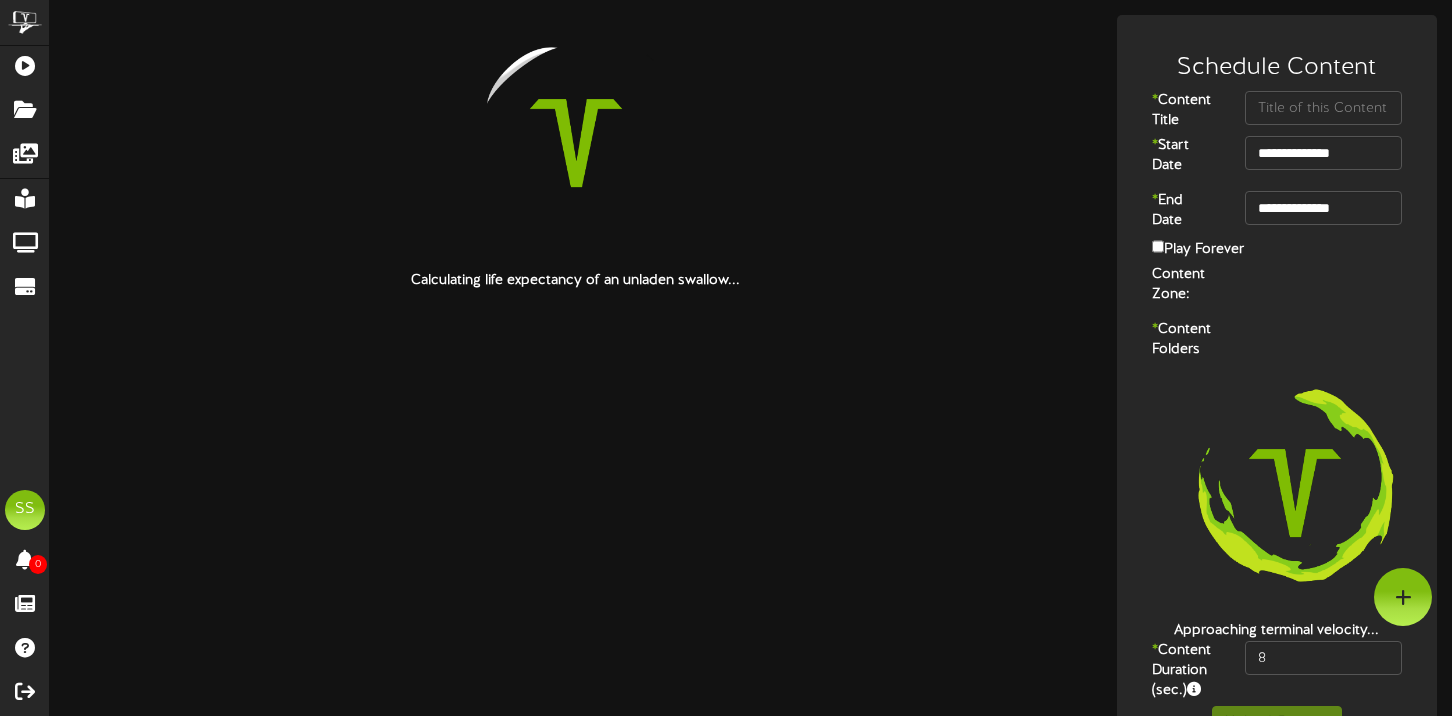 scroll, scrollTop: 0, scrollLeft: 0, axis: both 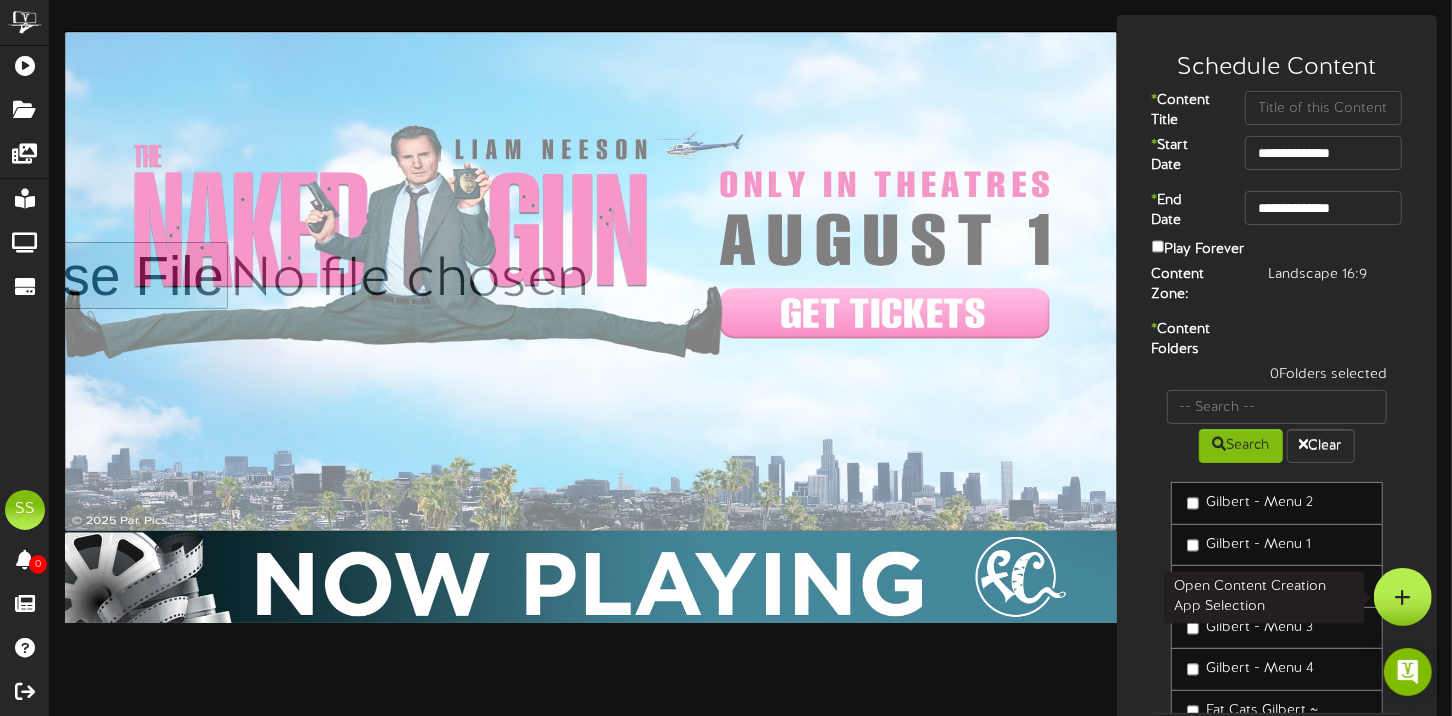 click at bounding box center [1403, 597] 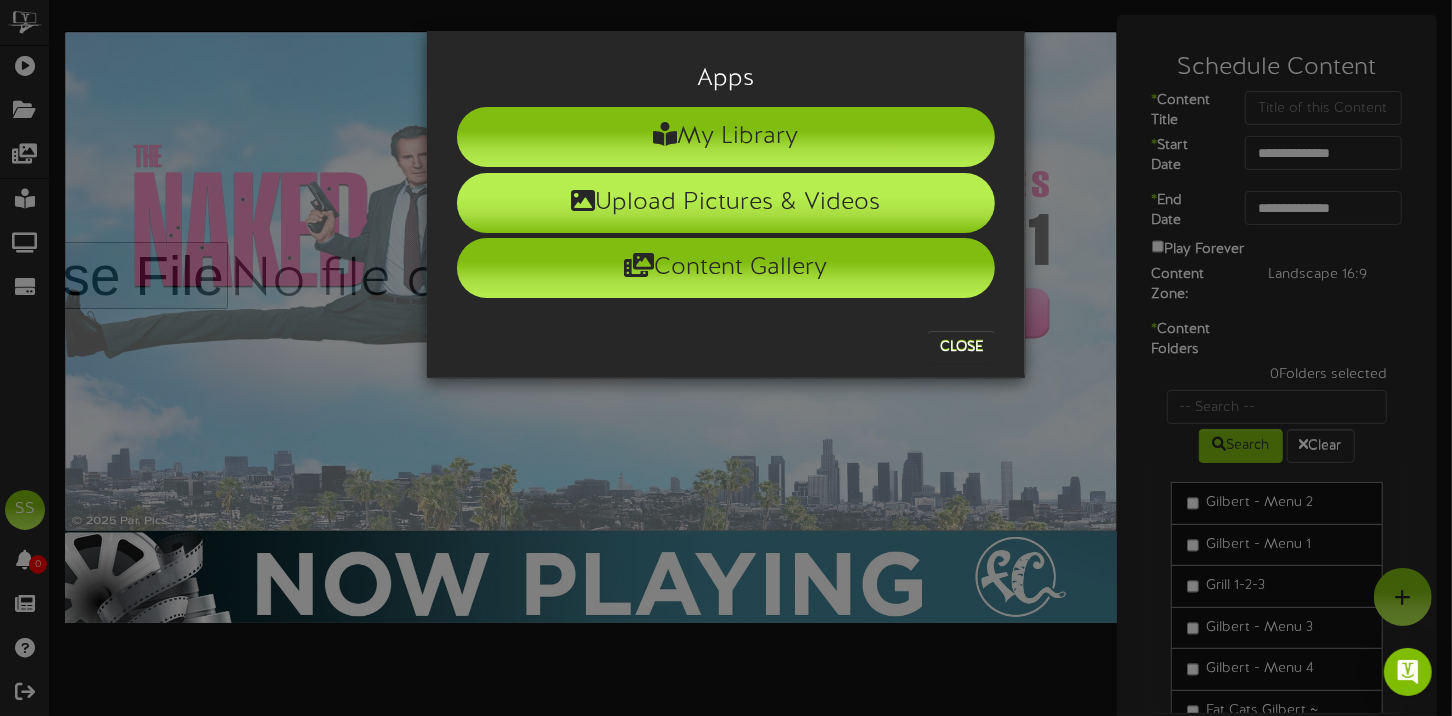 click on "Upload Pictures & Videos" at bounding box center (726, 203) 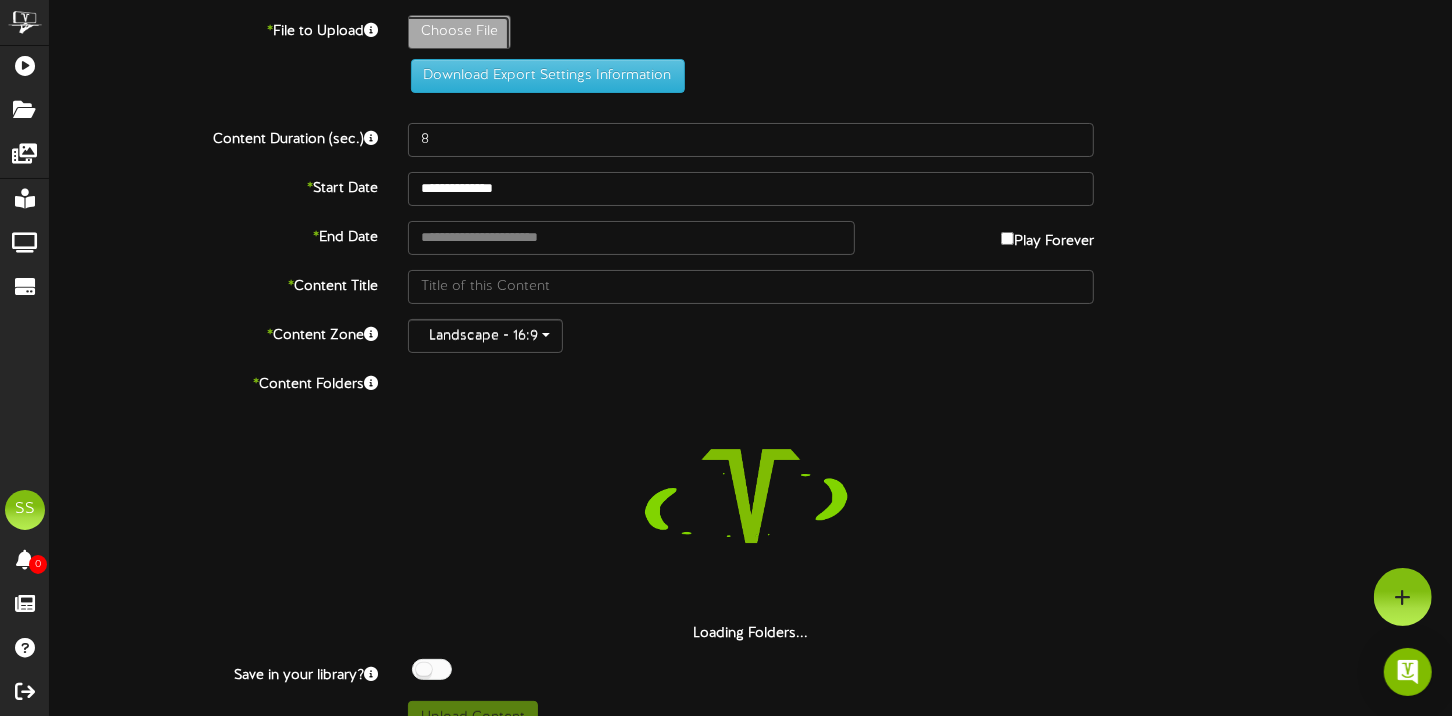 click on "Choose File" at bounding box center [-578, 87] 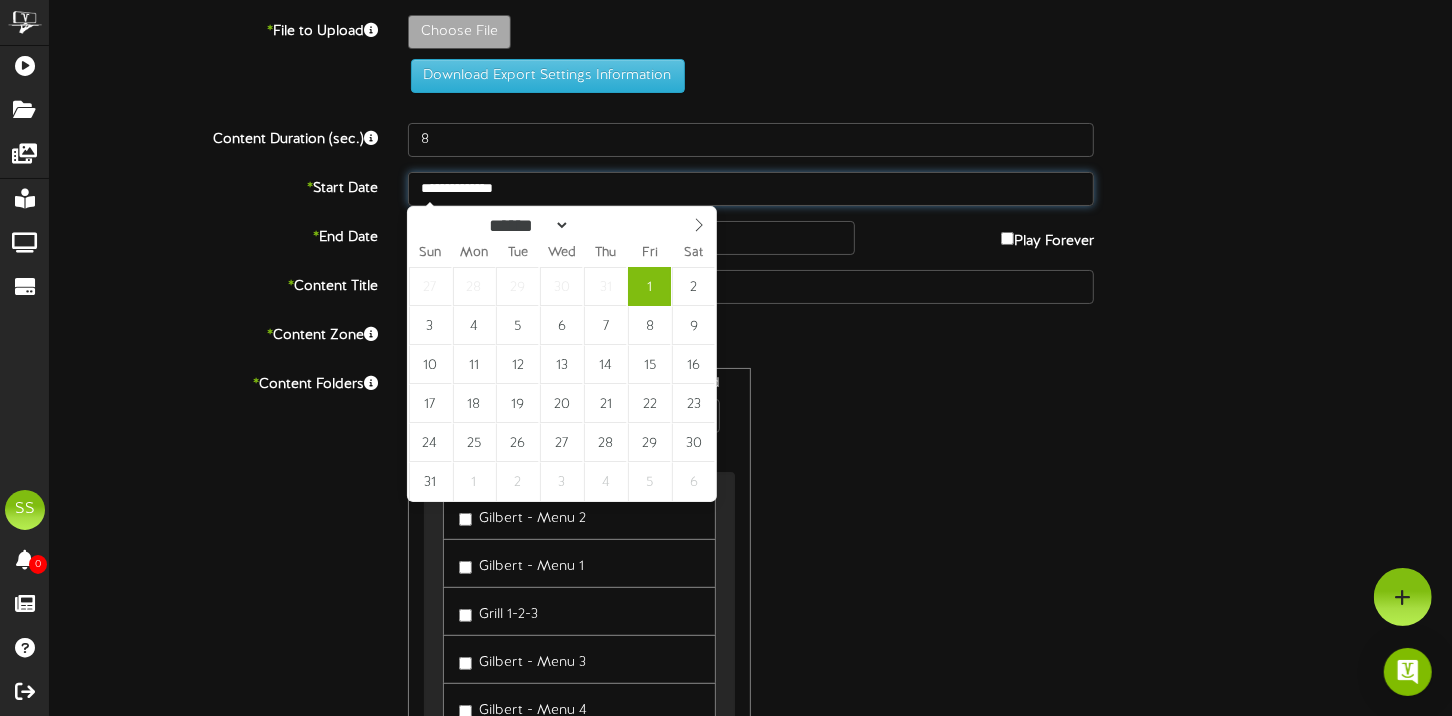 click on "**********" at bounding box center [751, 189] 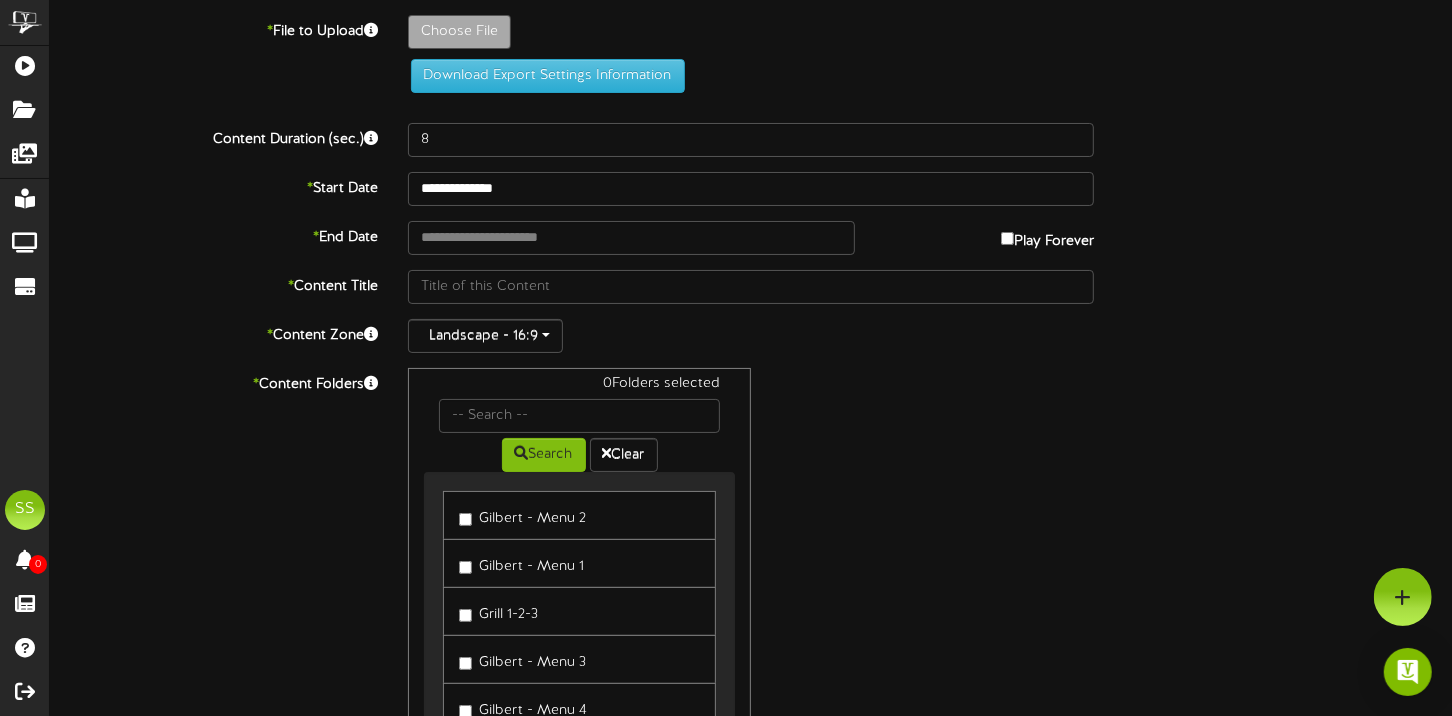 click on "0 Folders selected Search Clear Gilbert - Menu 2 Gilbert - Menu 1 Grill 1-2-3" at bounding box center [751, 558] 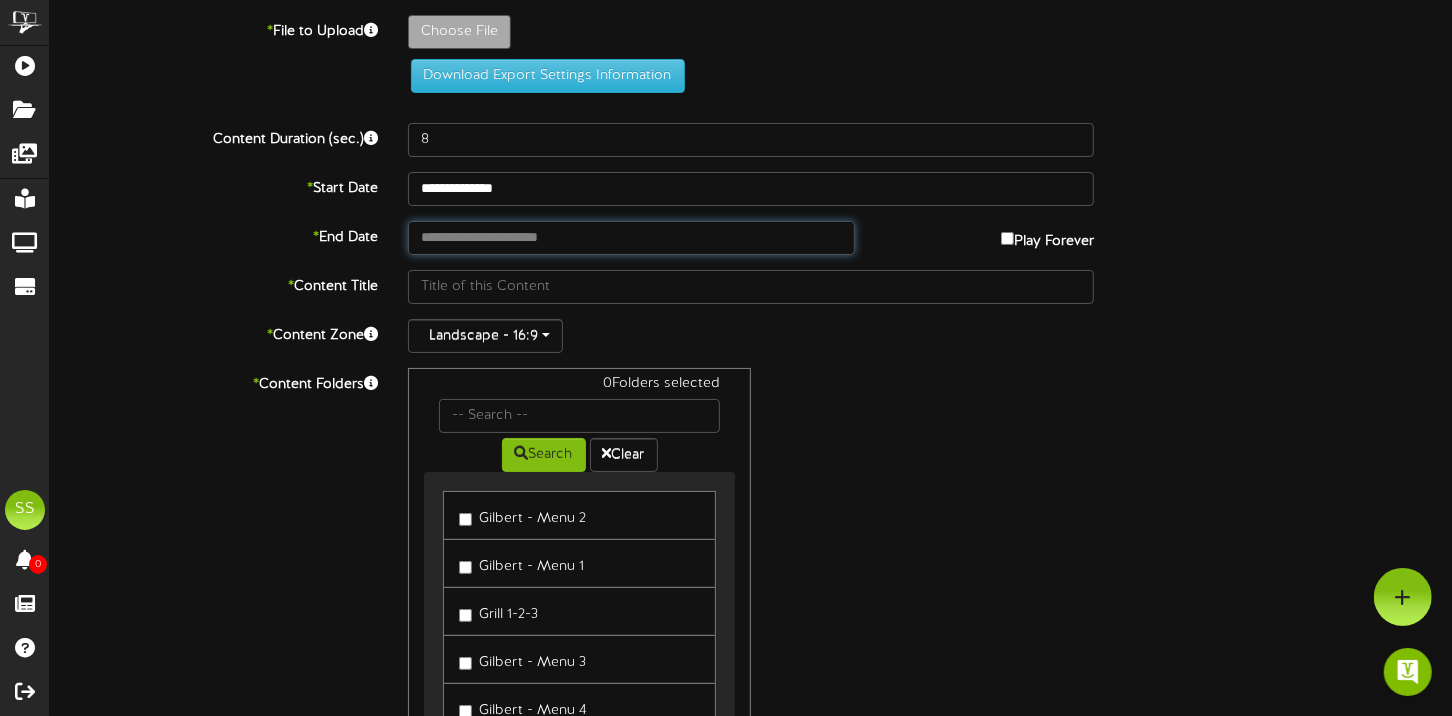 click at bounding box center [631, 238] 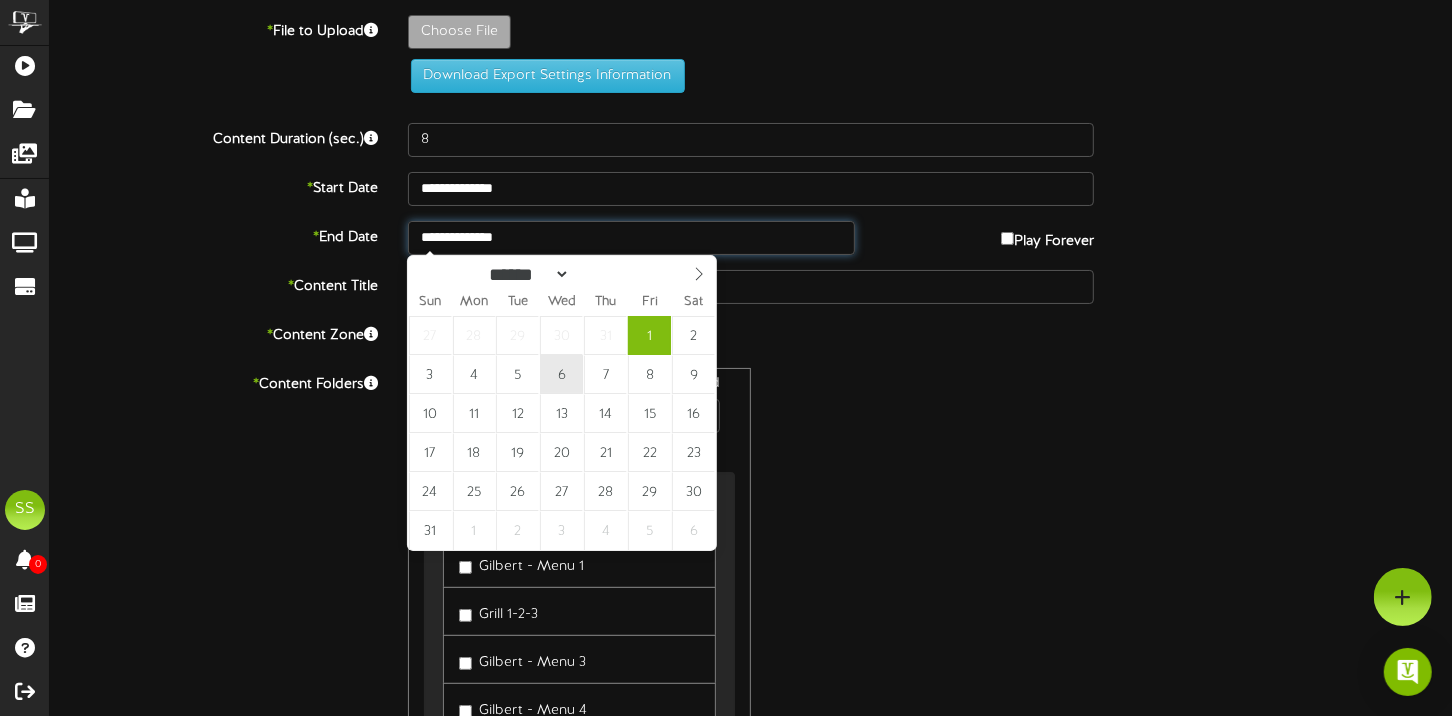 type on "**********" 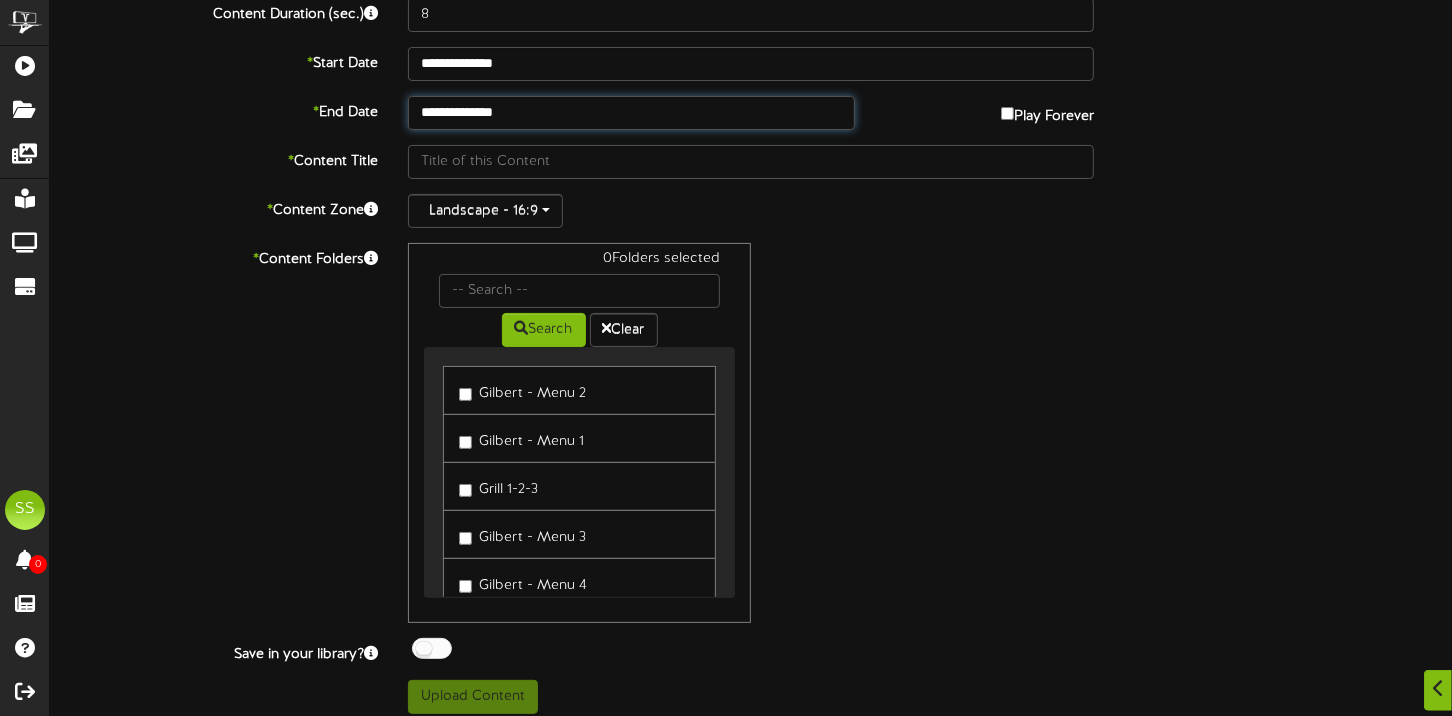 scroll, scrollTop: 134, scrollLeft: 0, axis: vertical 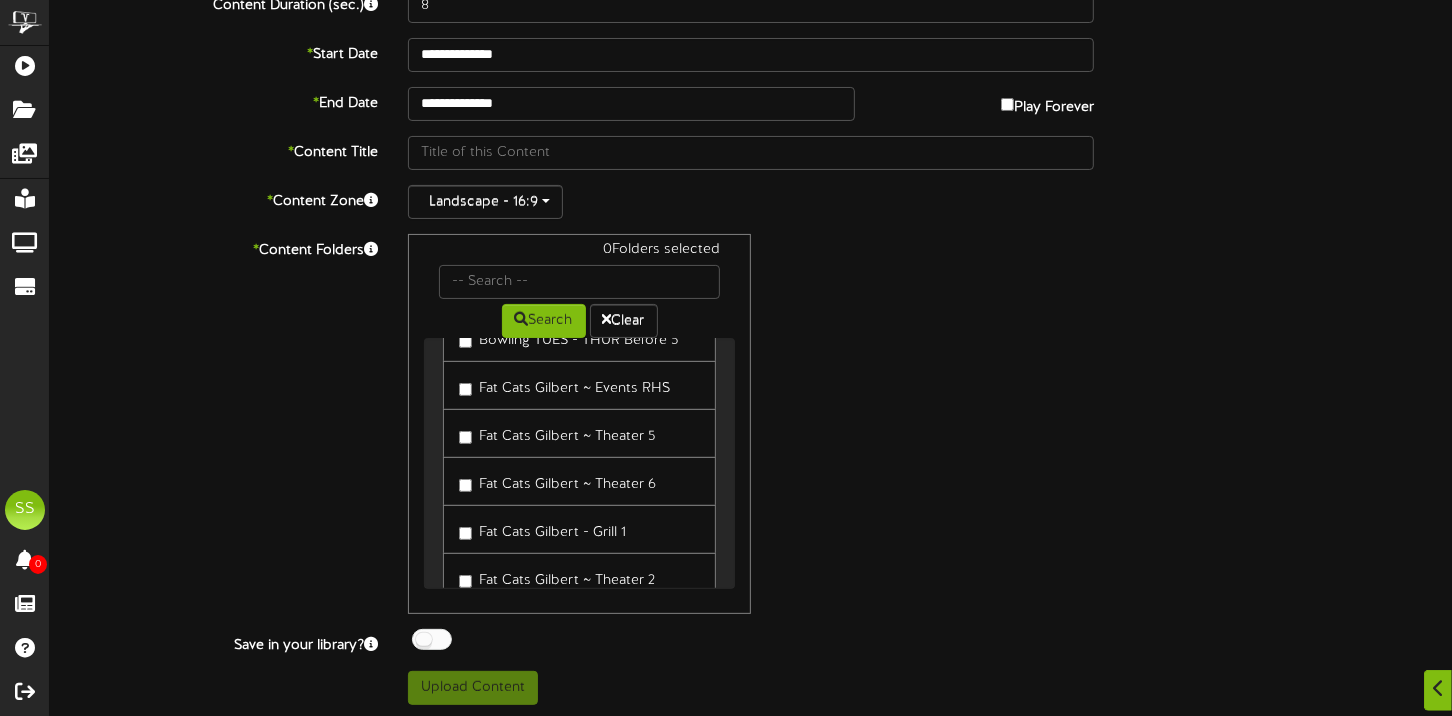 click on "Fat Cats Gilbert ~ Theater 6" at bounding box center (557, 481) 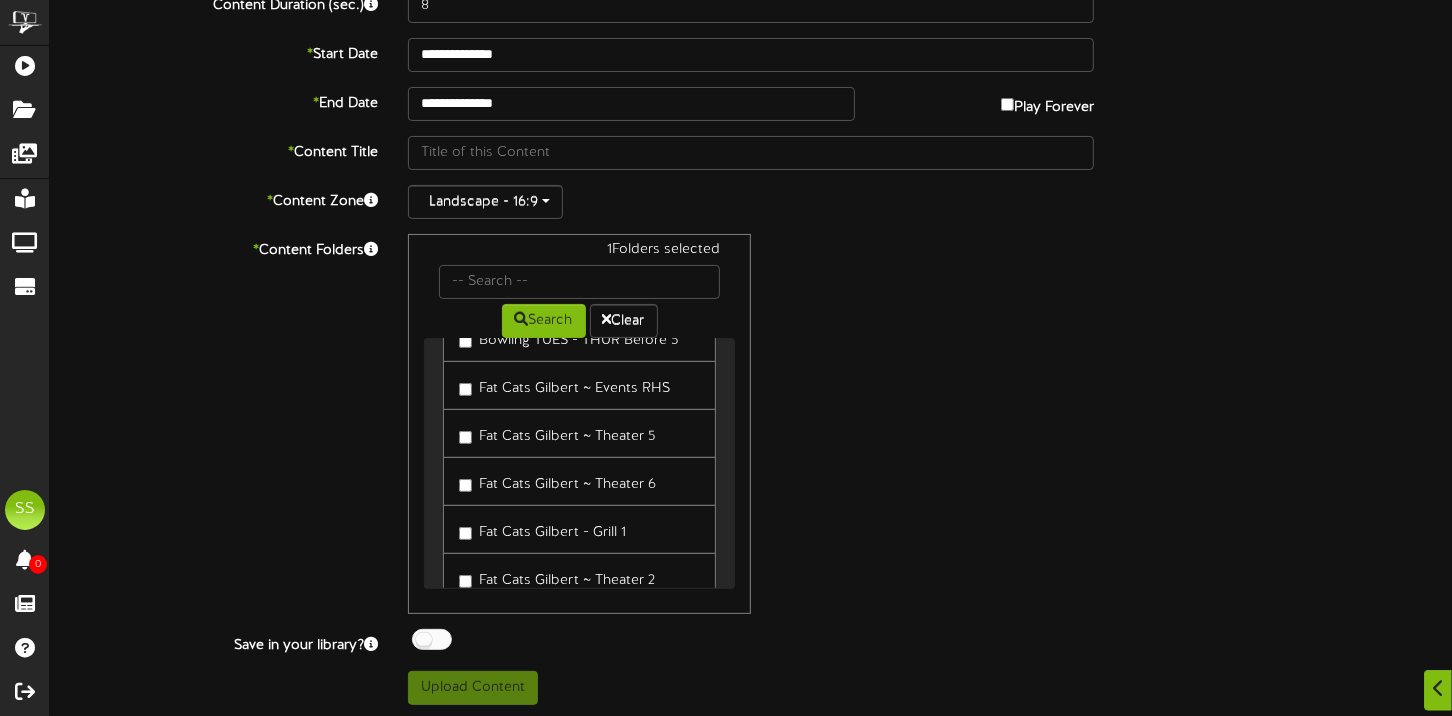 click at bounding box center [432, 639] 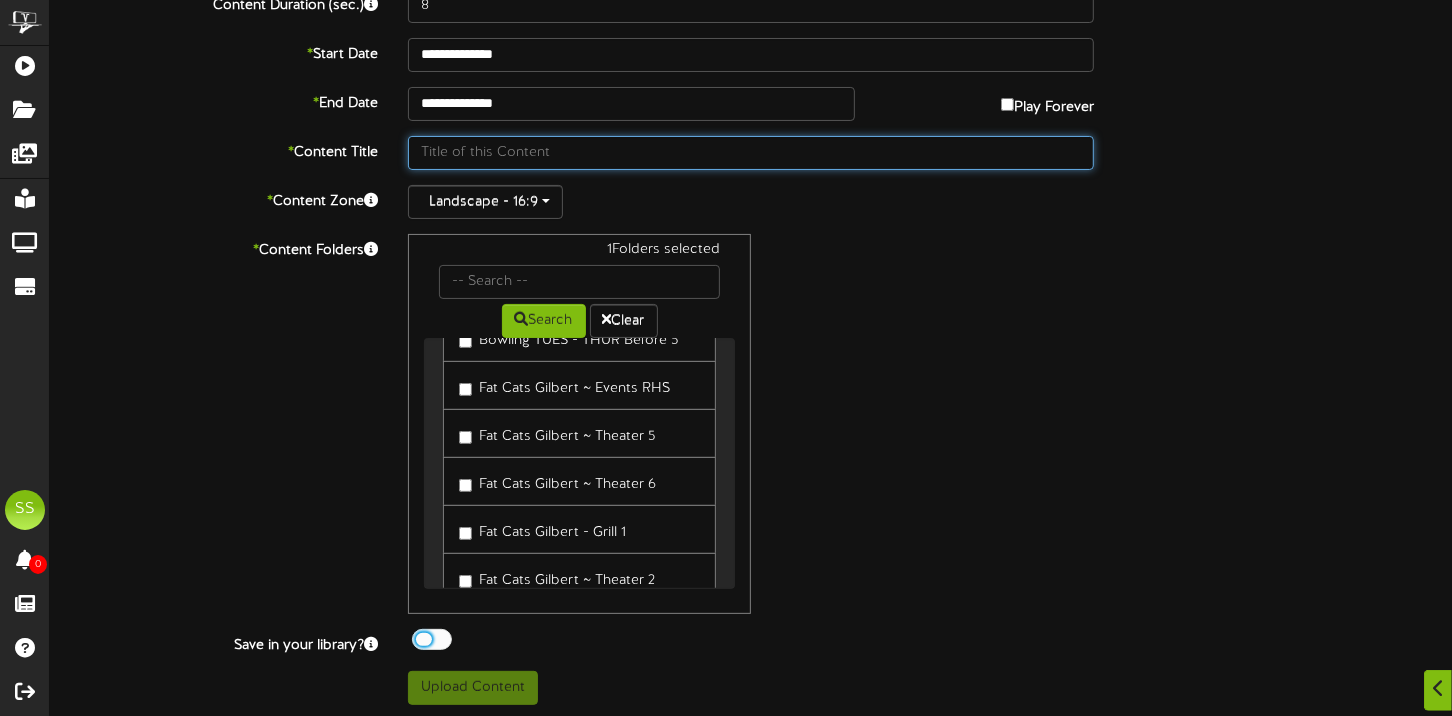 click at bounding box center [751, 153] 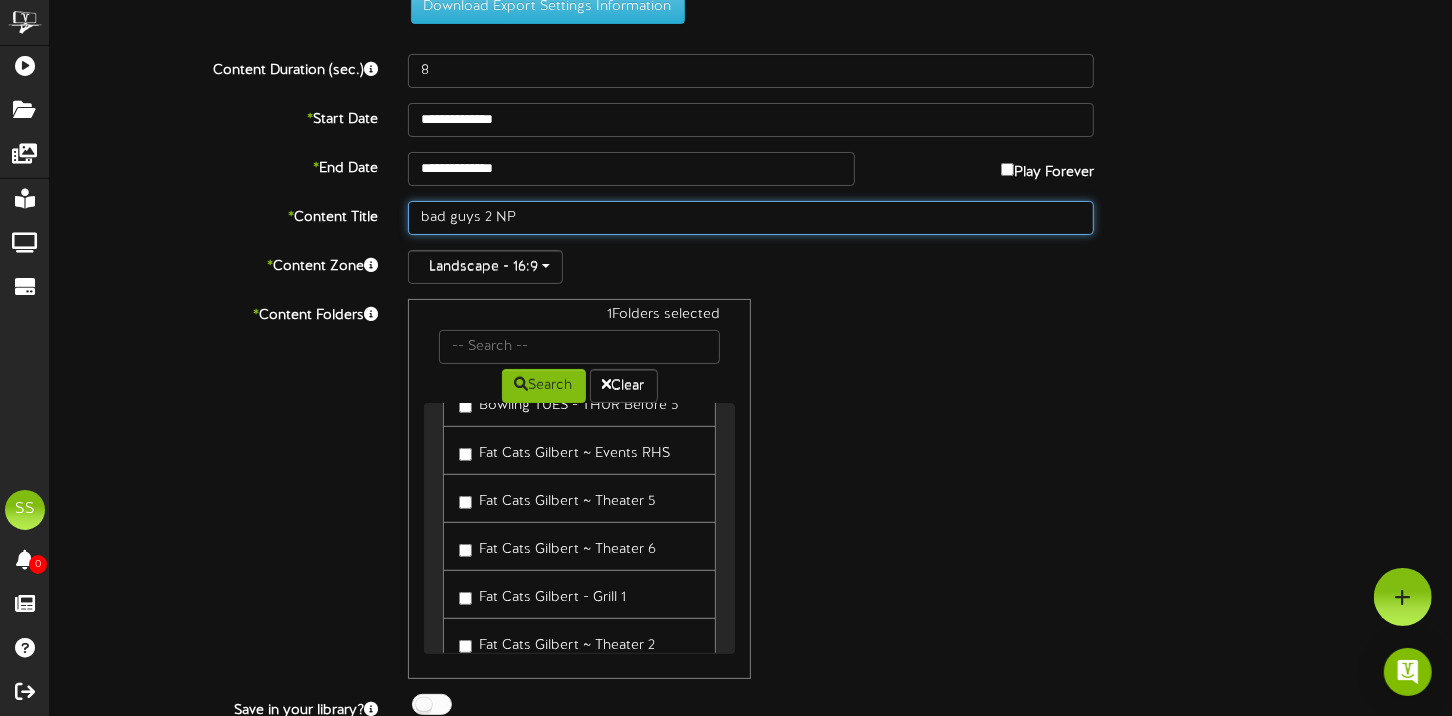 scroll, scrollTop: 0, scrollLeft: 0, axis: both 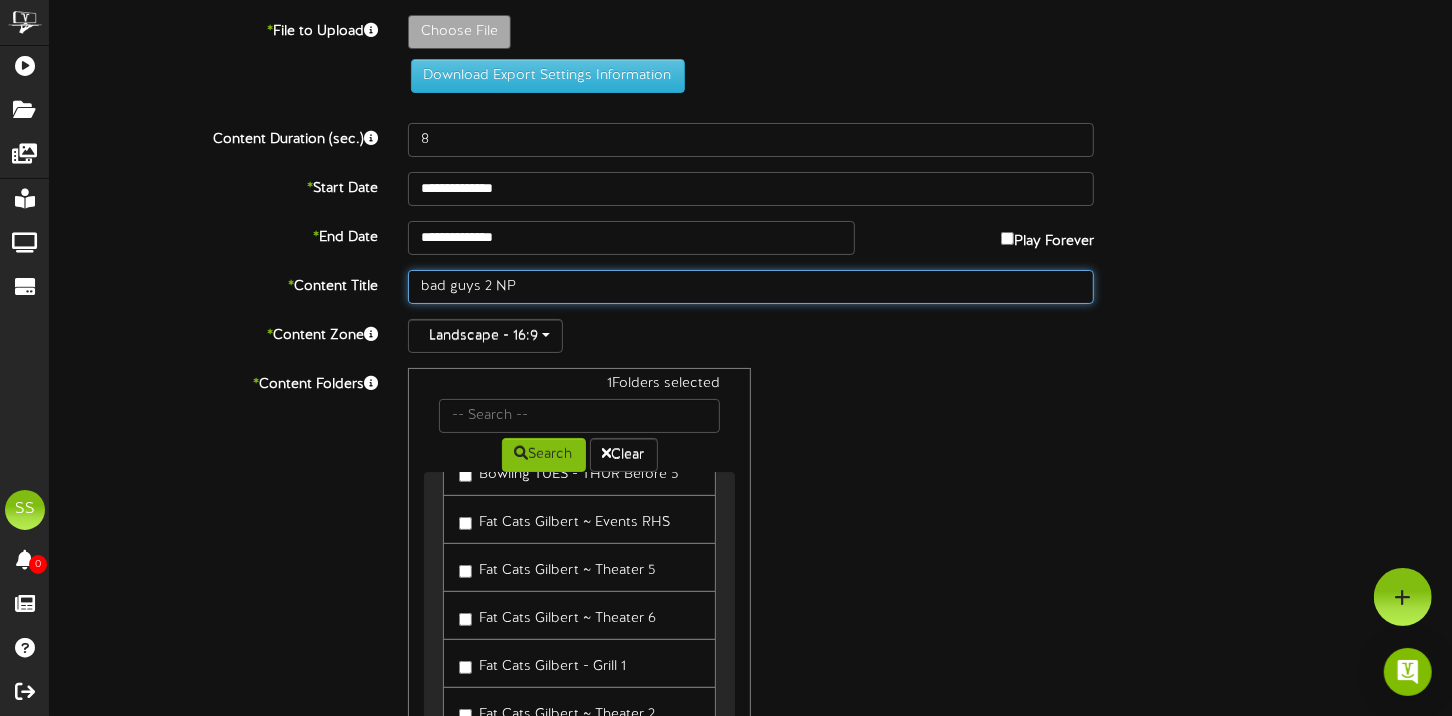 type on "bad guys 2 NP" 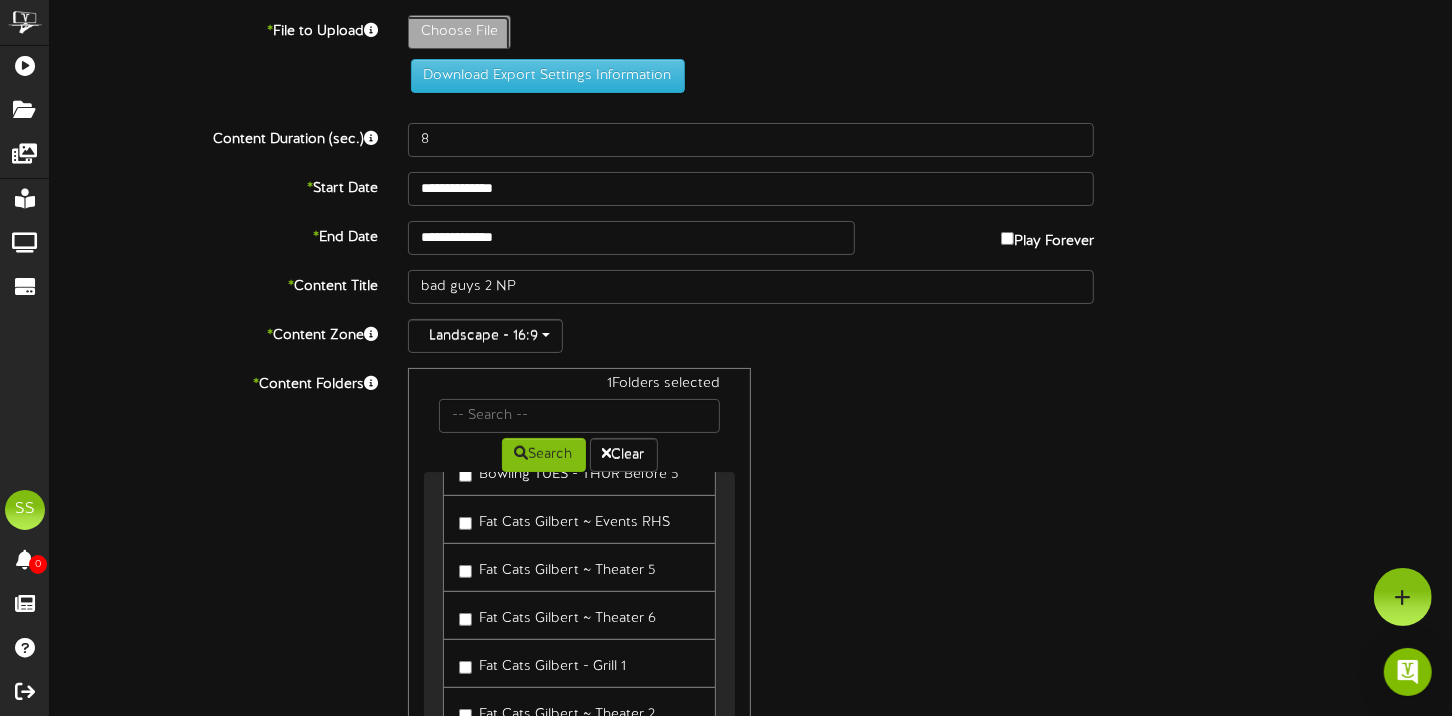 click on "Choose File" at bounding box center [-578, 87] 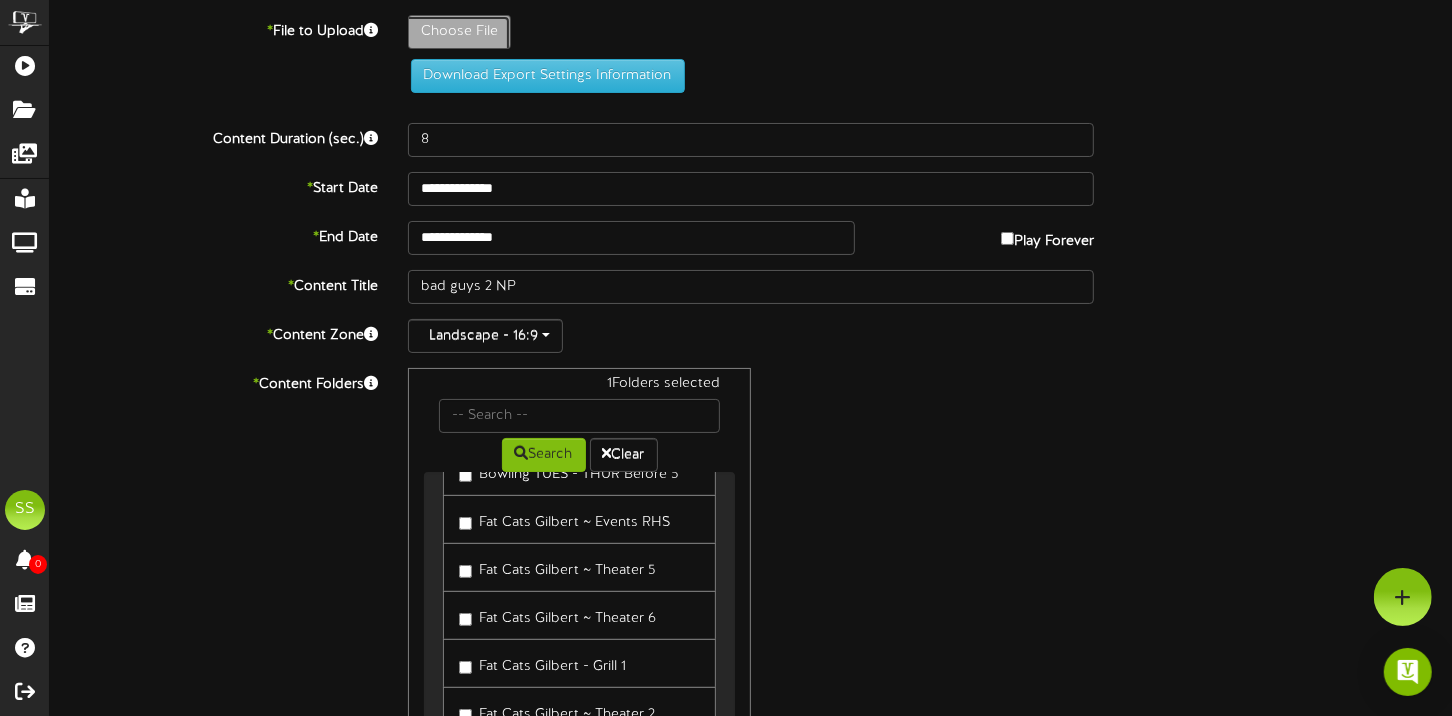 type on "**********" 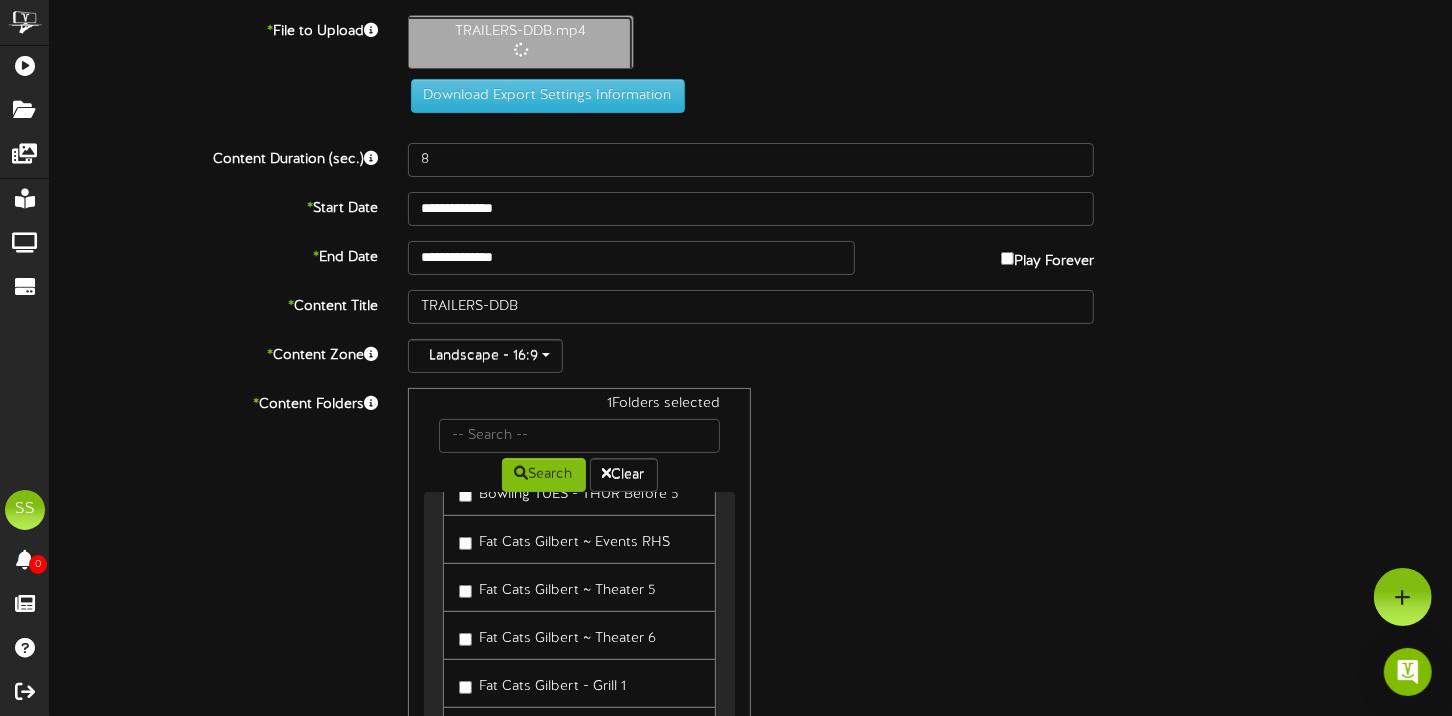type on "125" 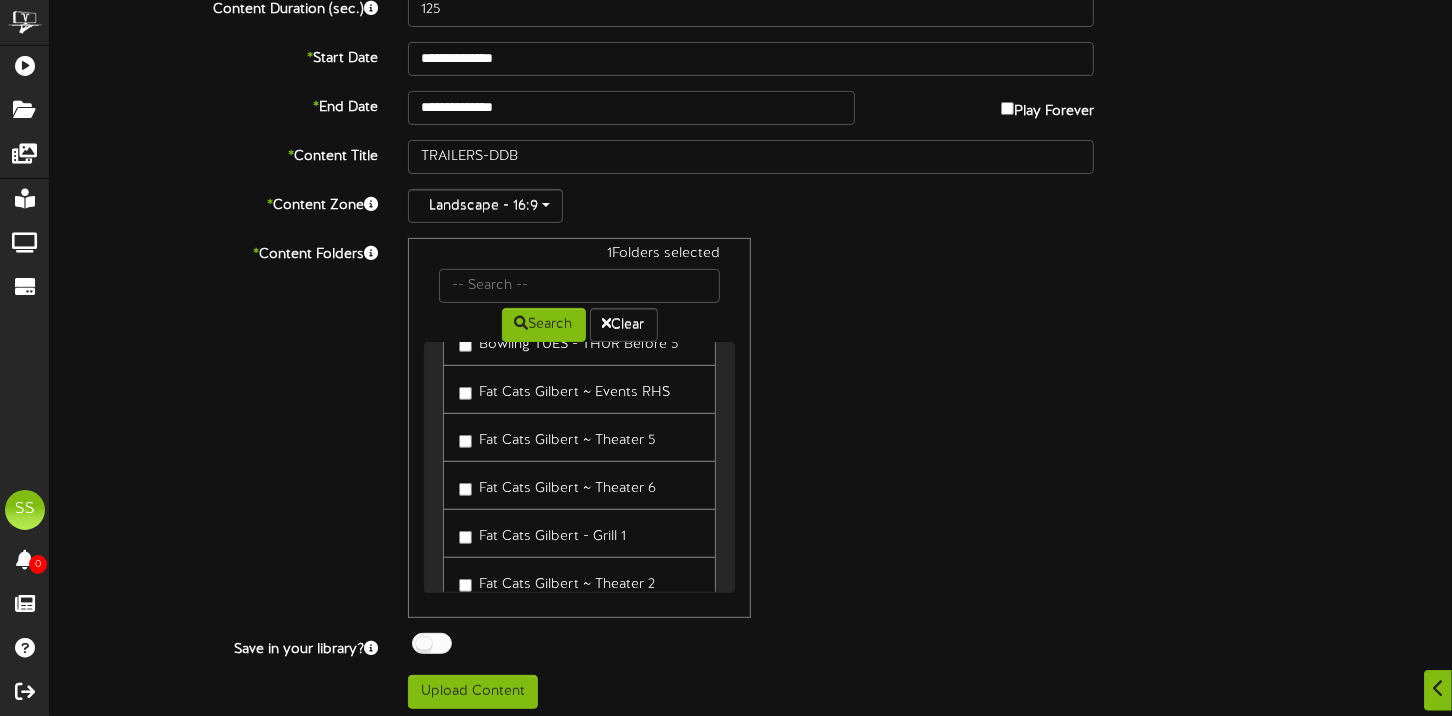 scroll, scrollTop: 256, scrollLeft: 0, axis: vertical 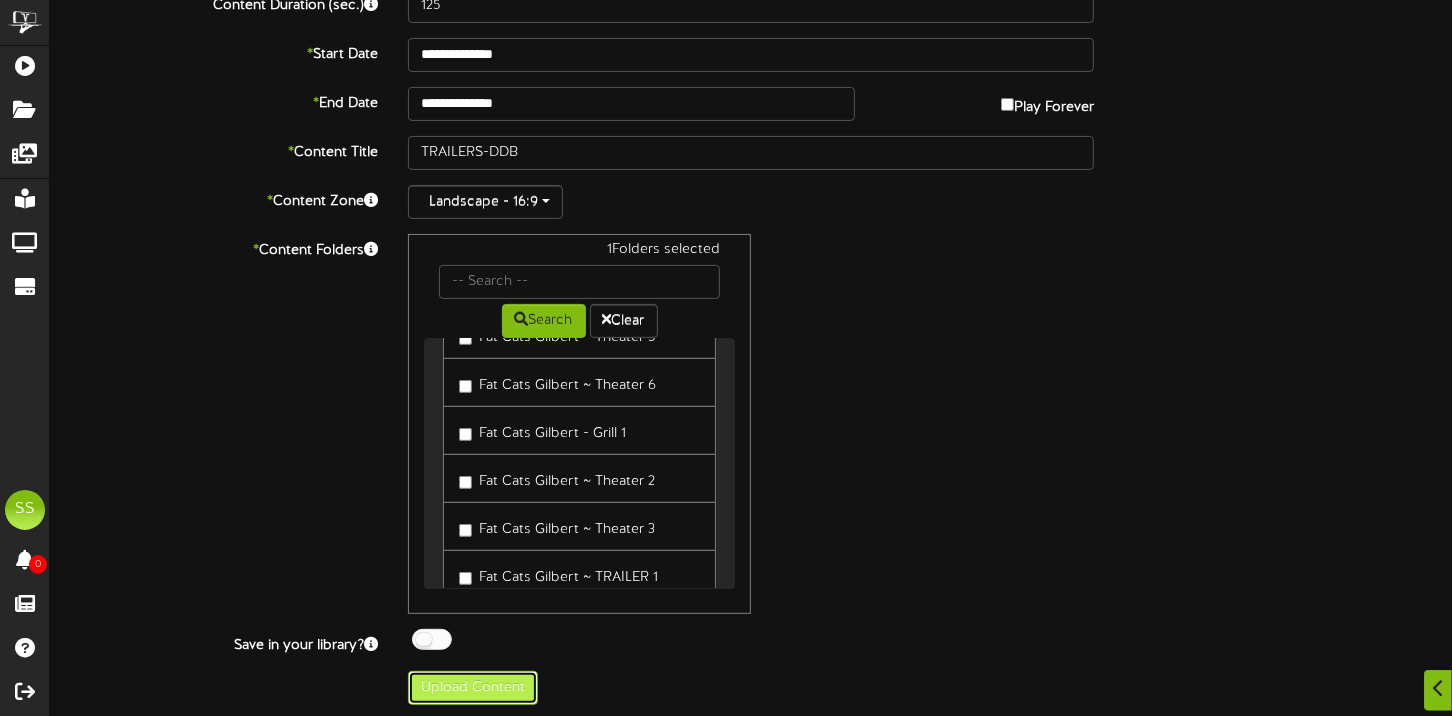 click on "Upload Content" at bounding box center [473, 688] 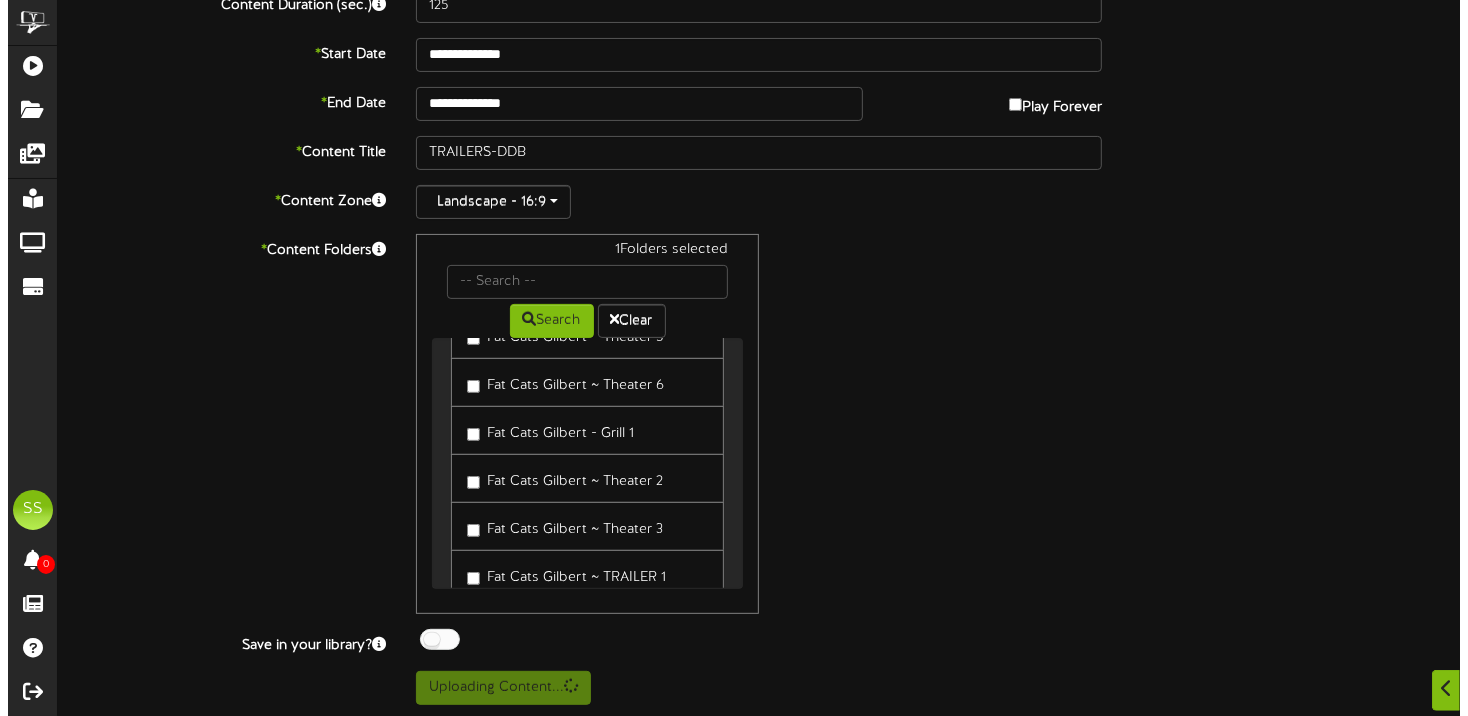 scroll, scrollTop: 0, scrollLeft: 0, axis: both 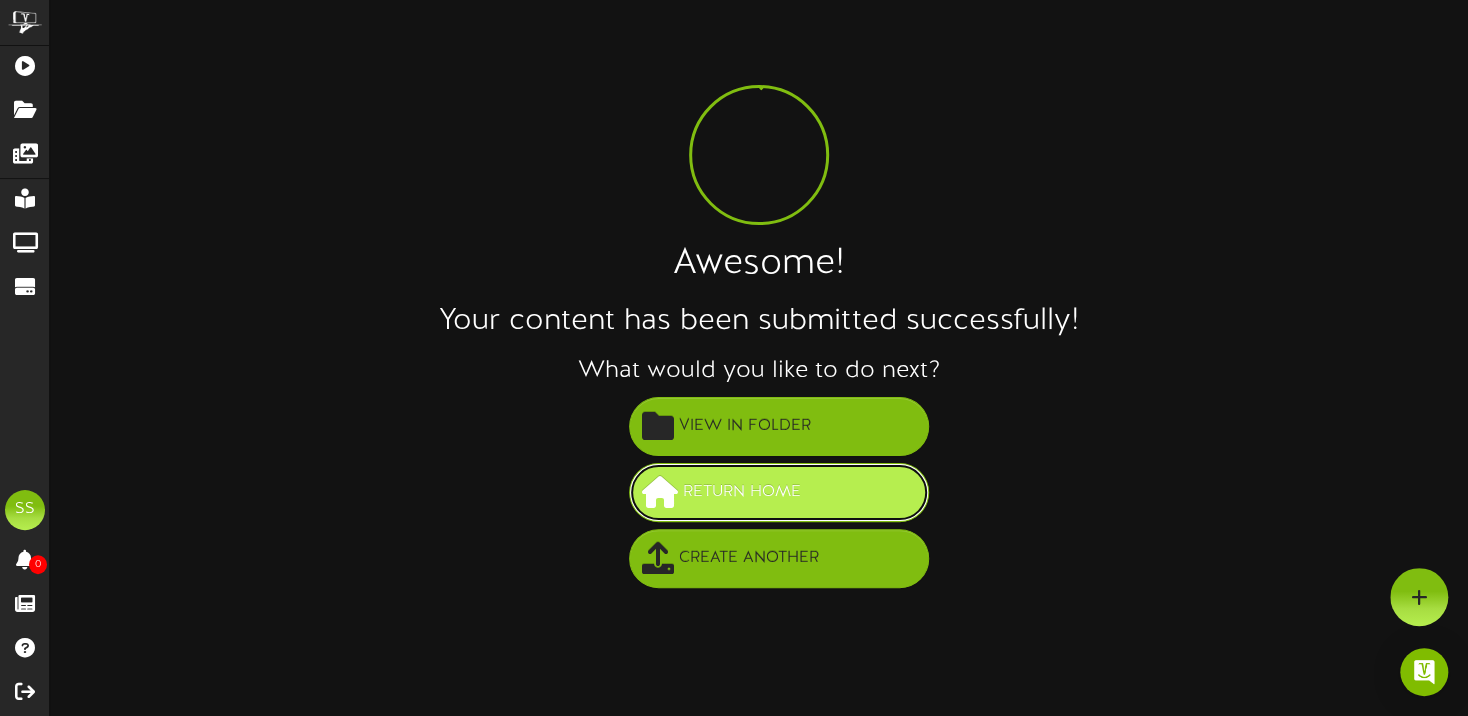 click on "Return Home" at bounding box center [742, 492] 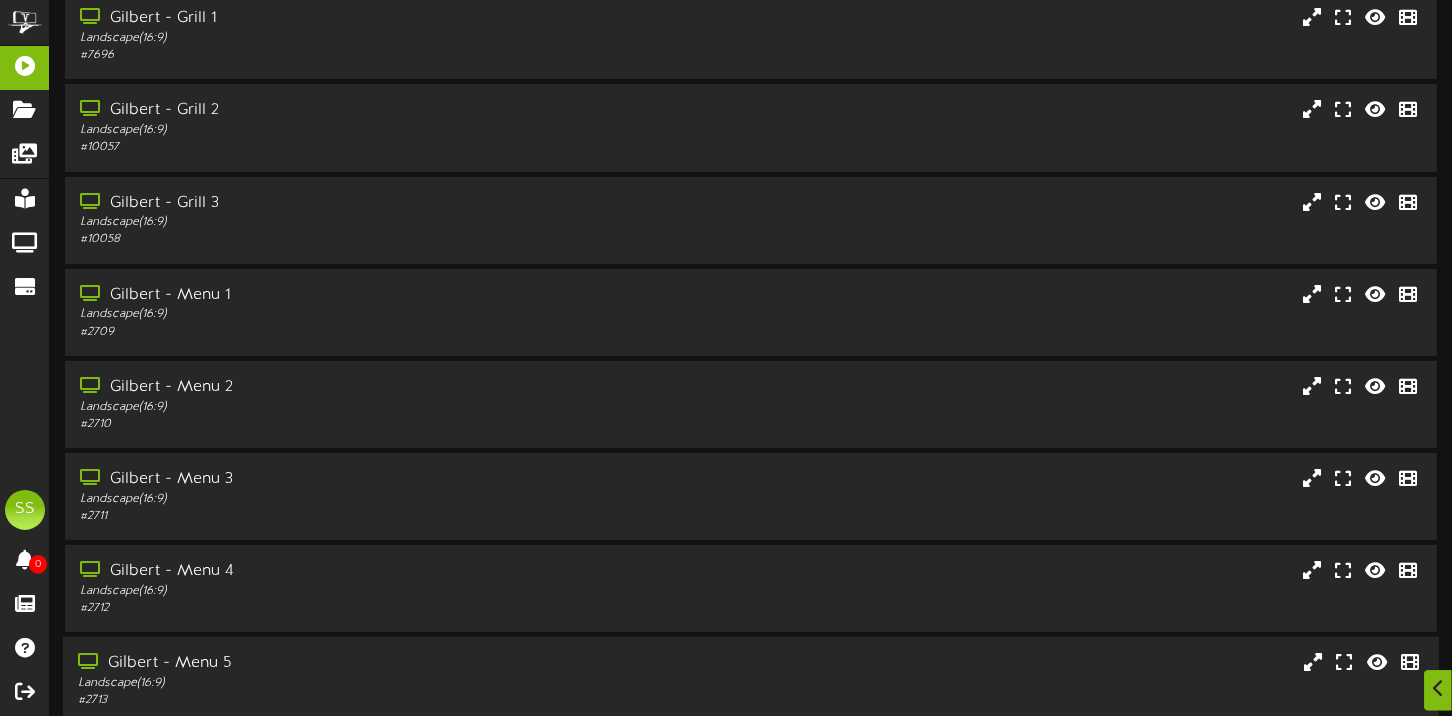 scroll, scrollTop: 371, scrollLeft: 0, axis: vertical 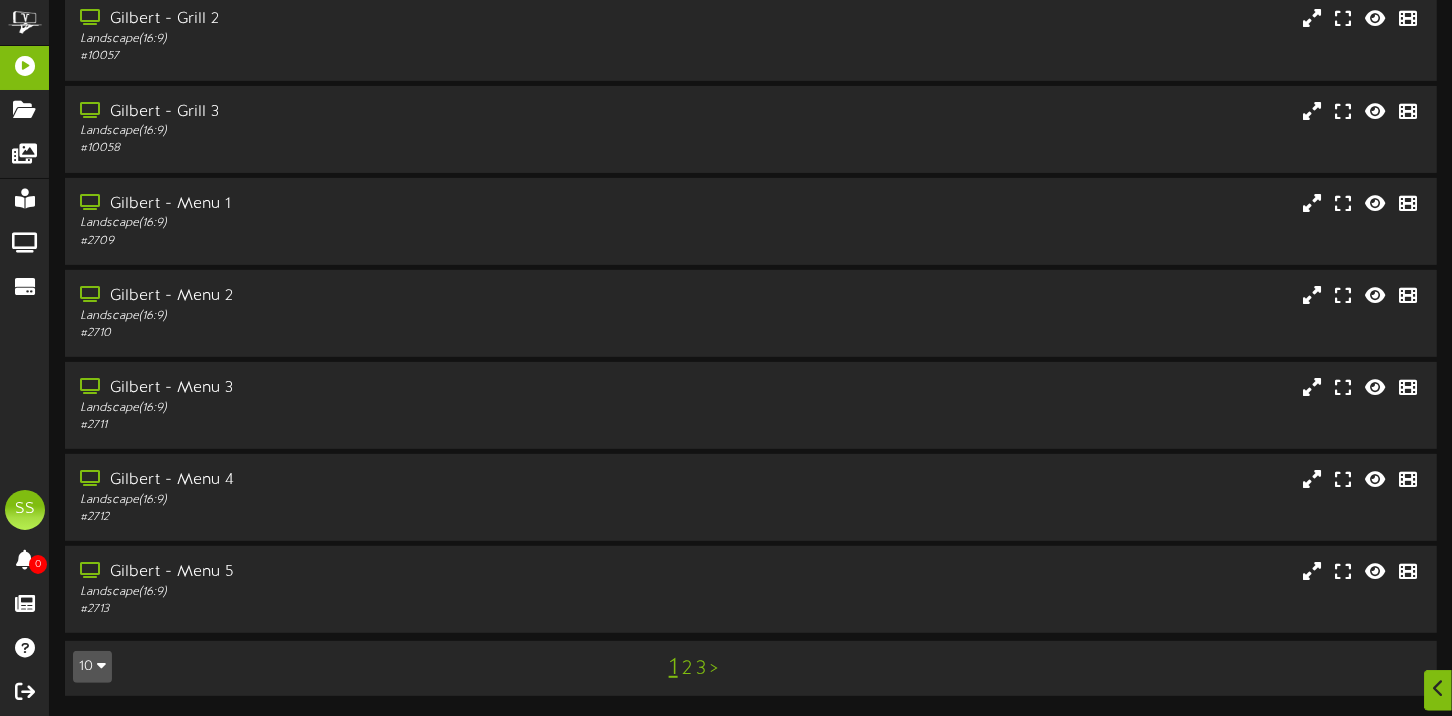 drag, startPoint x: 91, startPoint y: 669, endPoint x: 91, endPoint y: 657, distance: 12 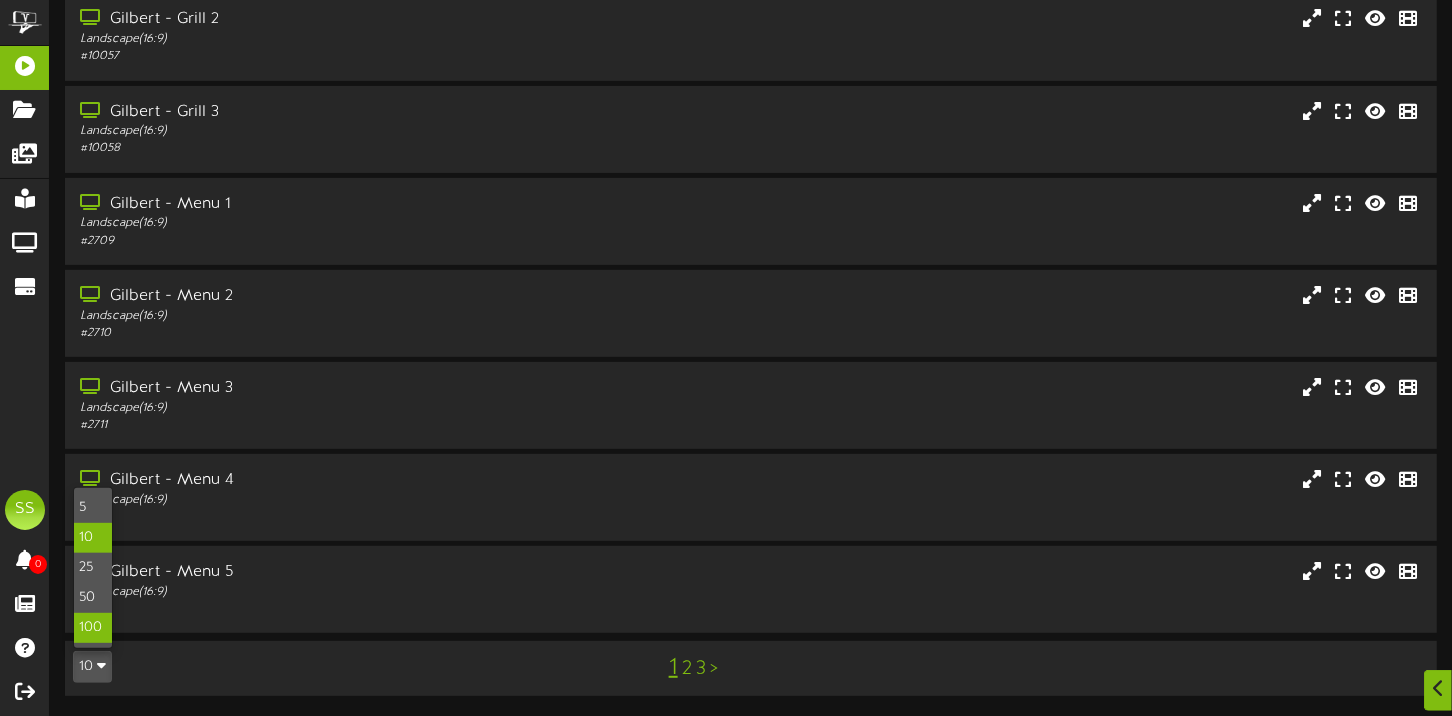 click on "100" at bounding box center [93, 628] 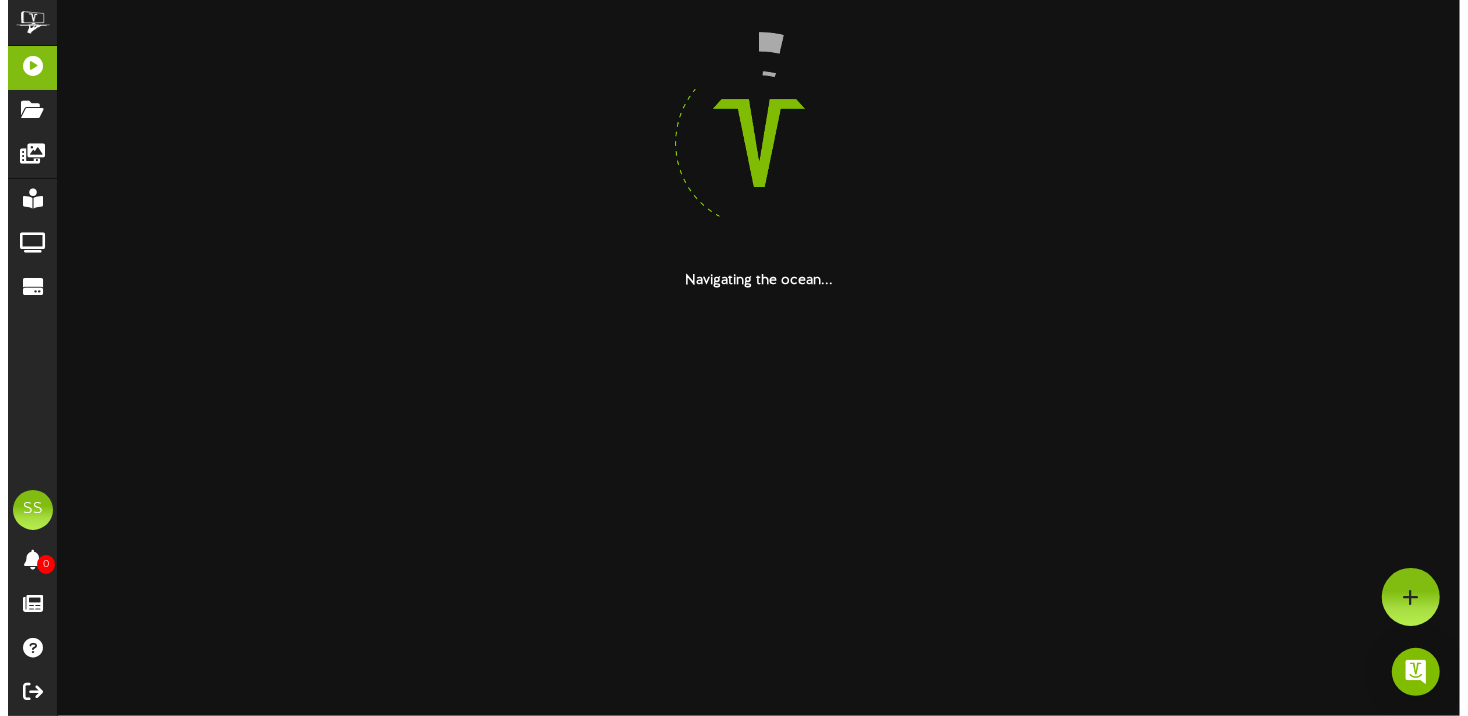 scroll, scrollTop: 0, scrollLeft: 0, axis: both 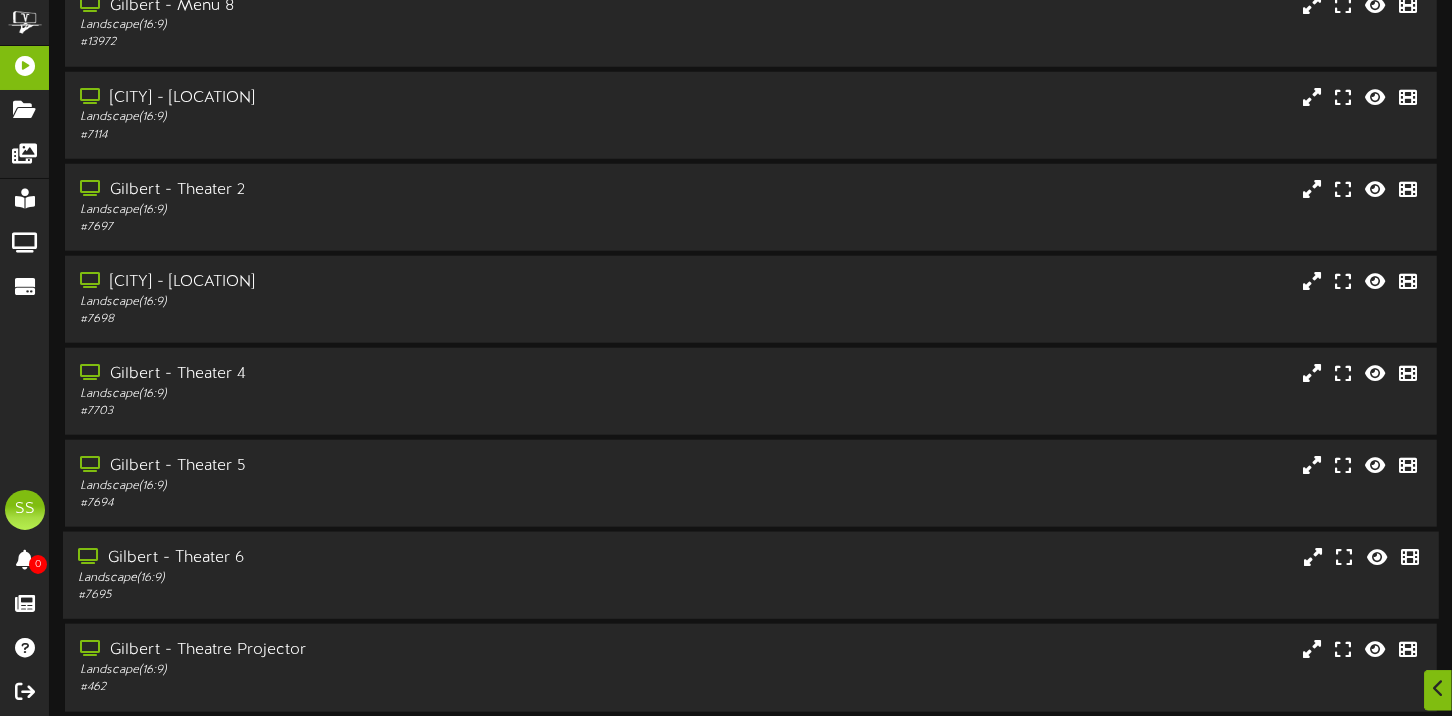 click on "Landscape  ( 16:9 )" at bounding box center (349, 578) 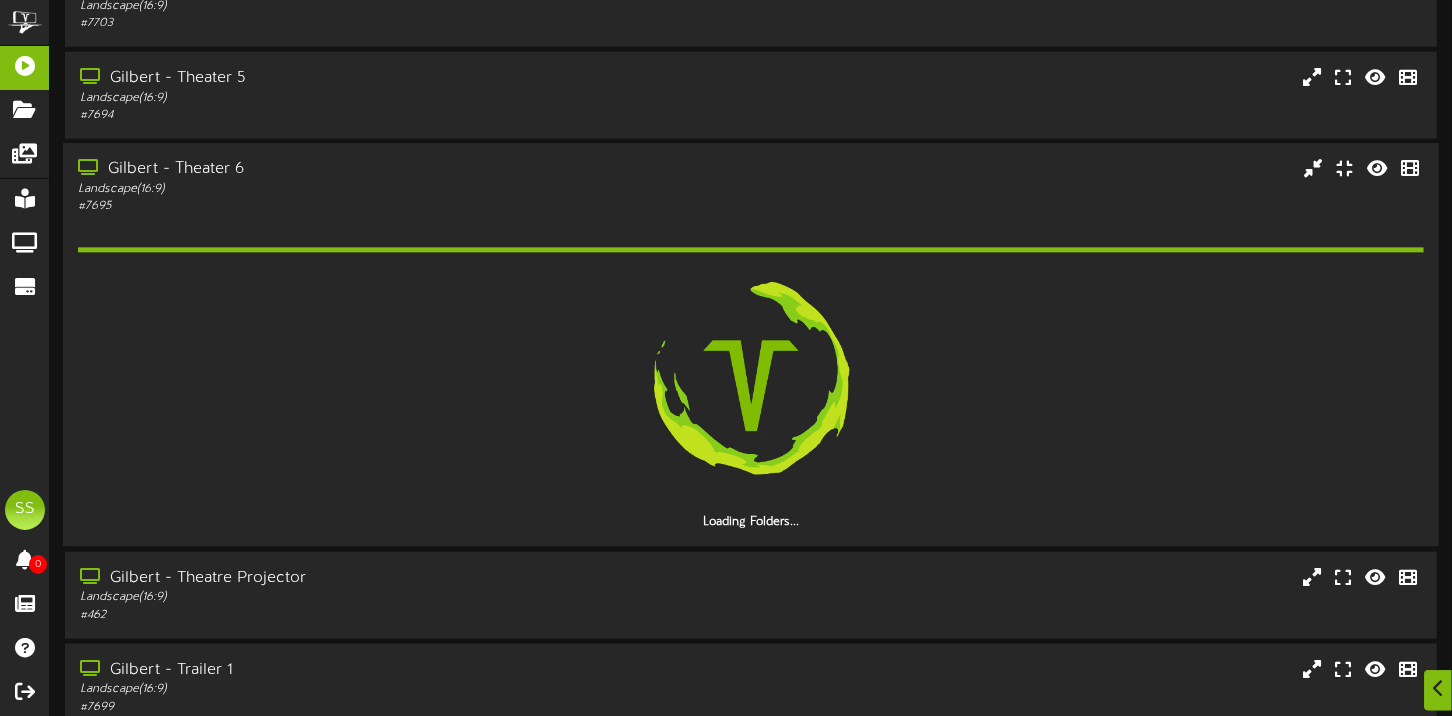 scroll, scrollTop: 1599, scrollLeft: 0, axis: vertical 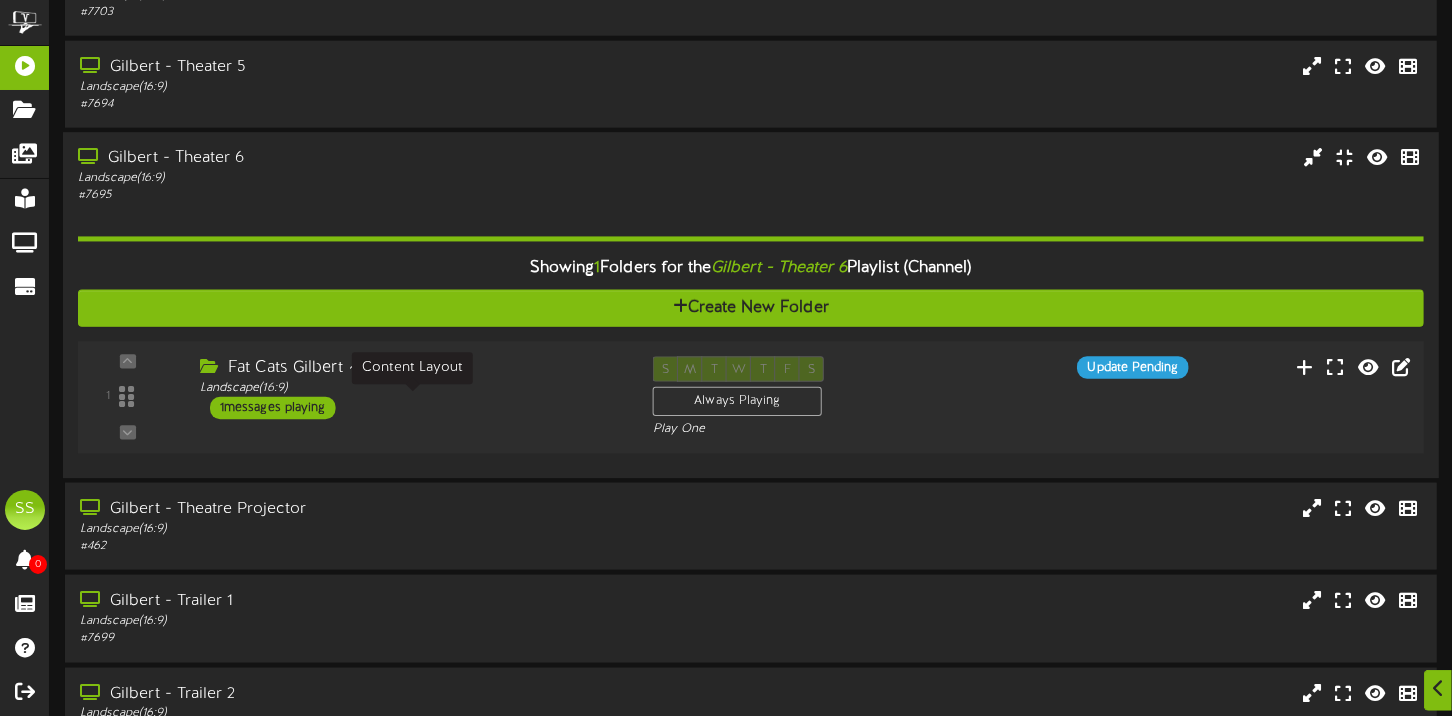 click on "1
( 16:9" at bounding box center (750, 398) 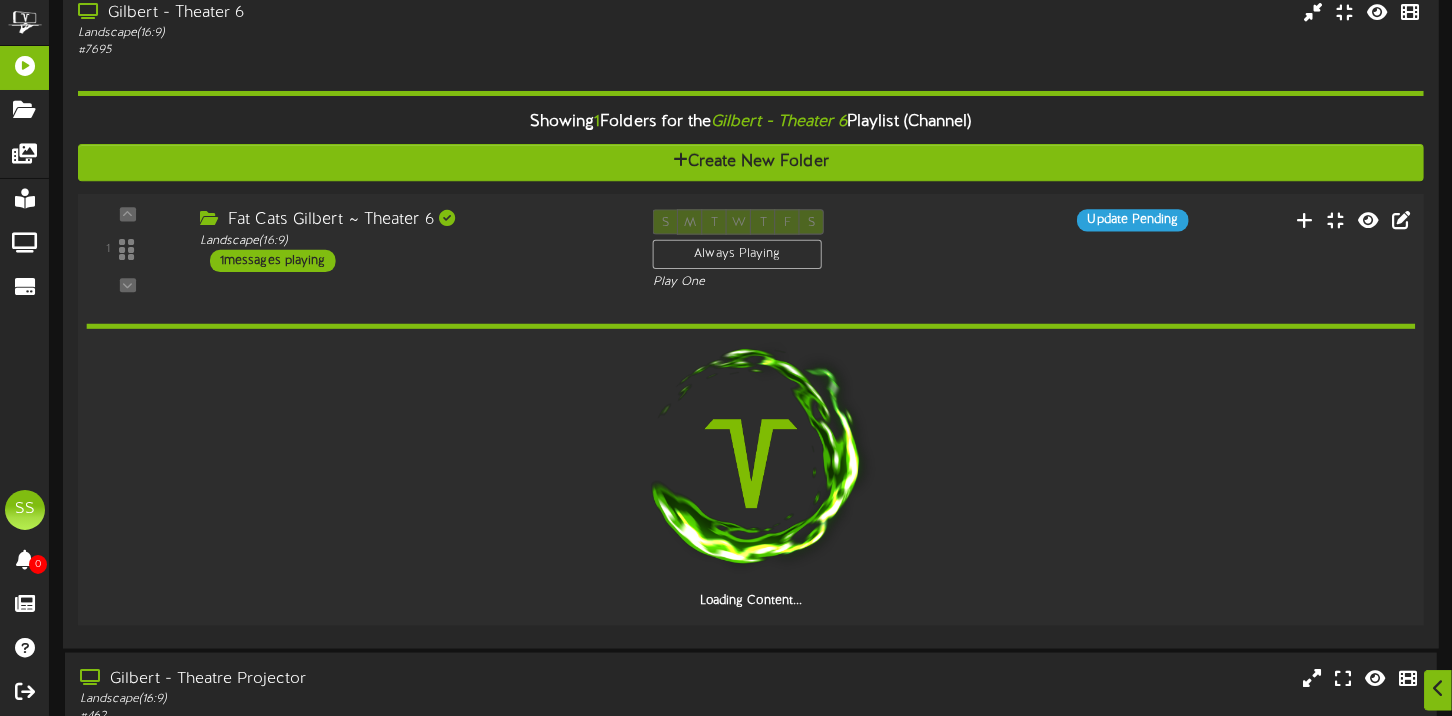 scroll, scrollTop: 1800, scrollLeft: 0, axis: vertical 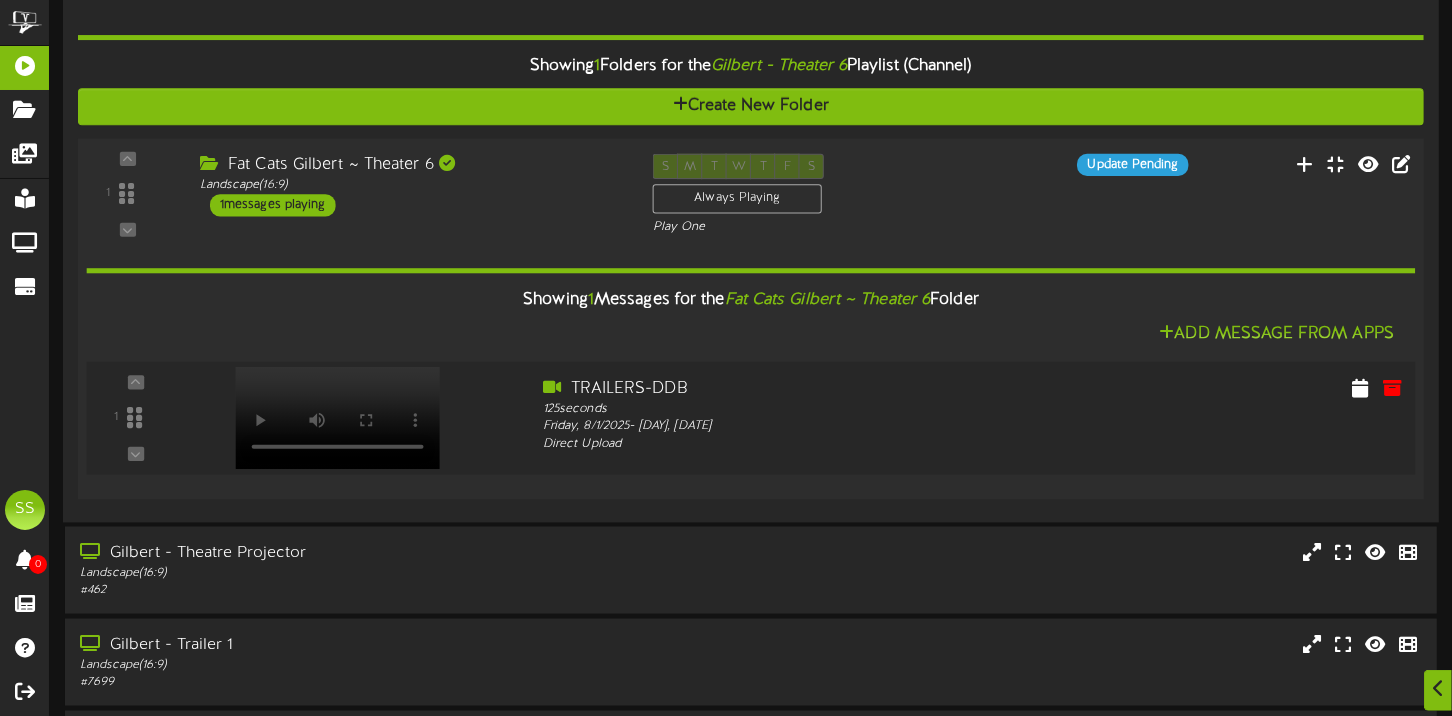 click at bounding box center [338, 418] 